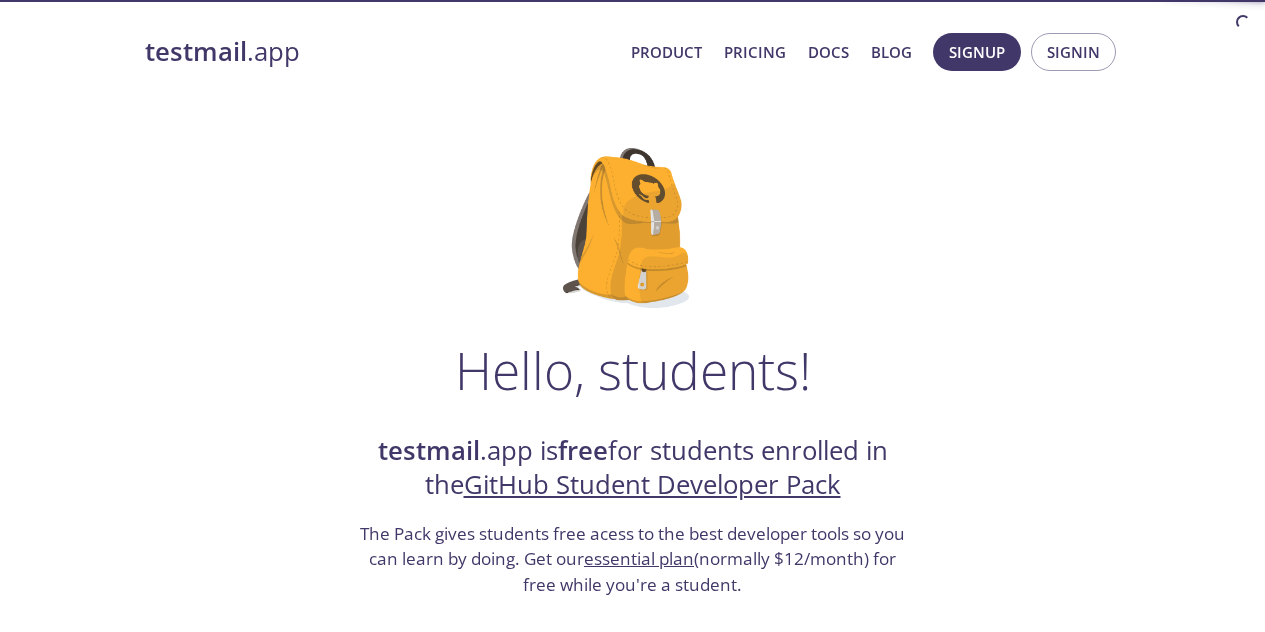 scroll, scrollTop: 0, scrollLeft: 0, axis: both 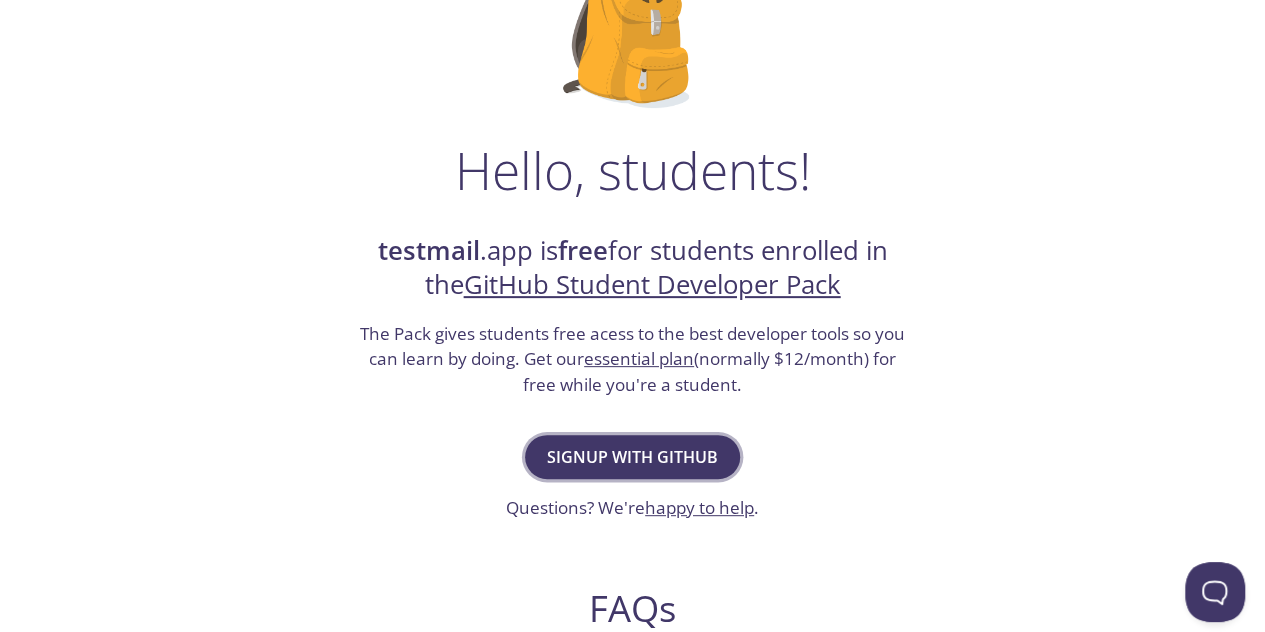 click on "Signup with GitHub" at bounding box center [632, 457] 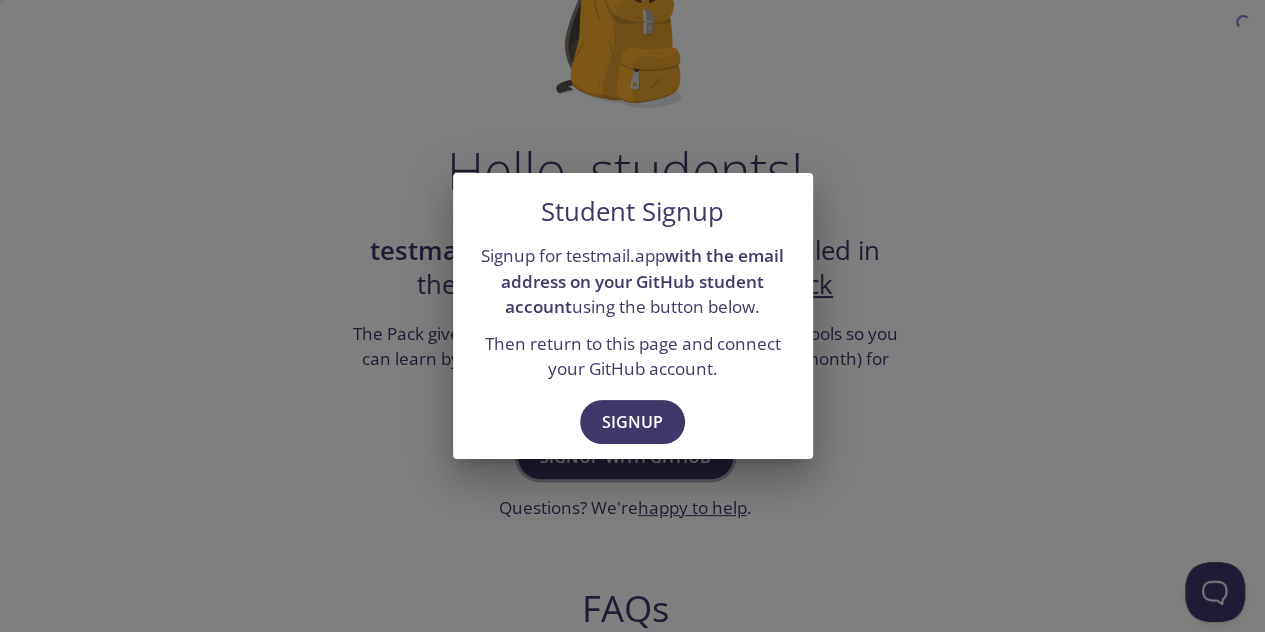 scroll, scrollTop: 0, scrollLeft: 0, axis: both 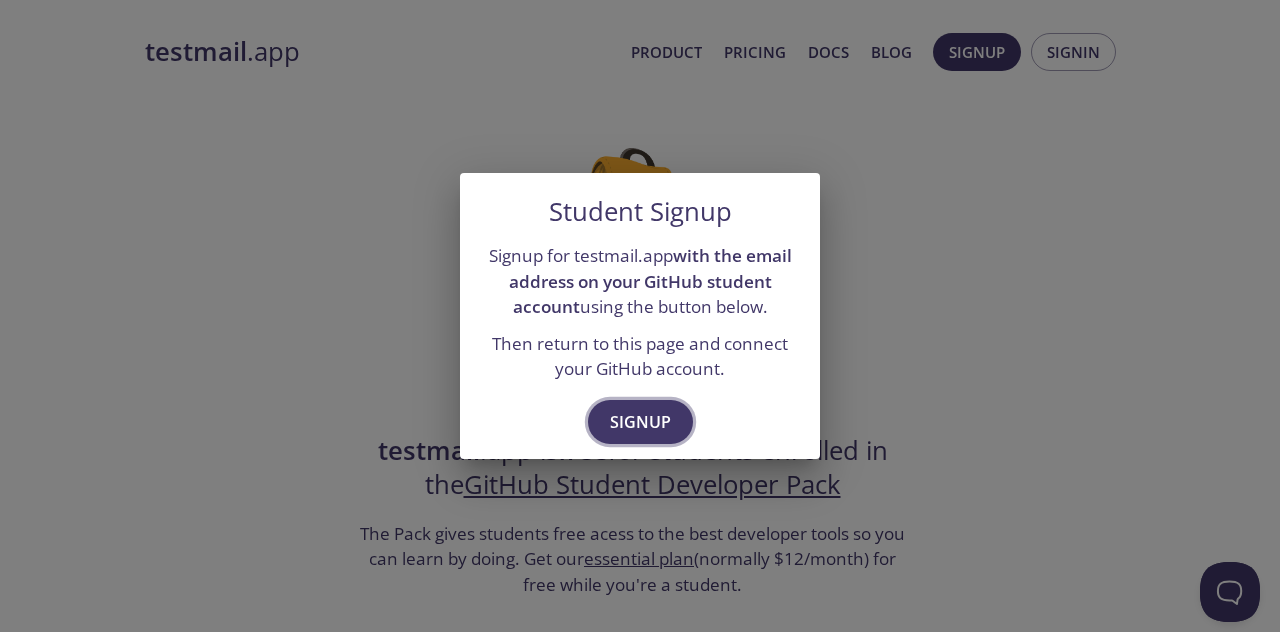 click on "Signup" at bounding box center (640, 422) 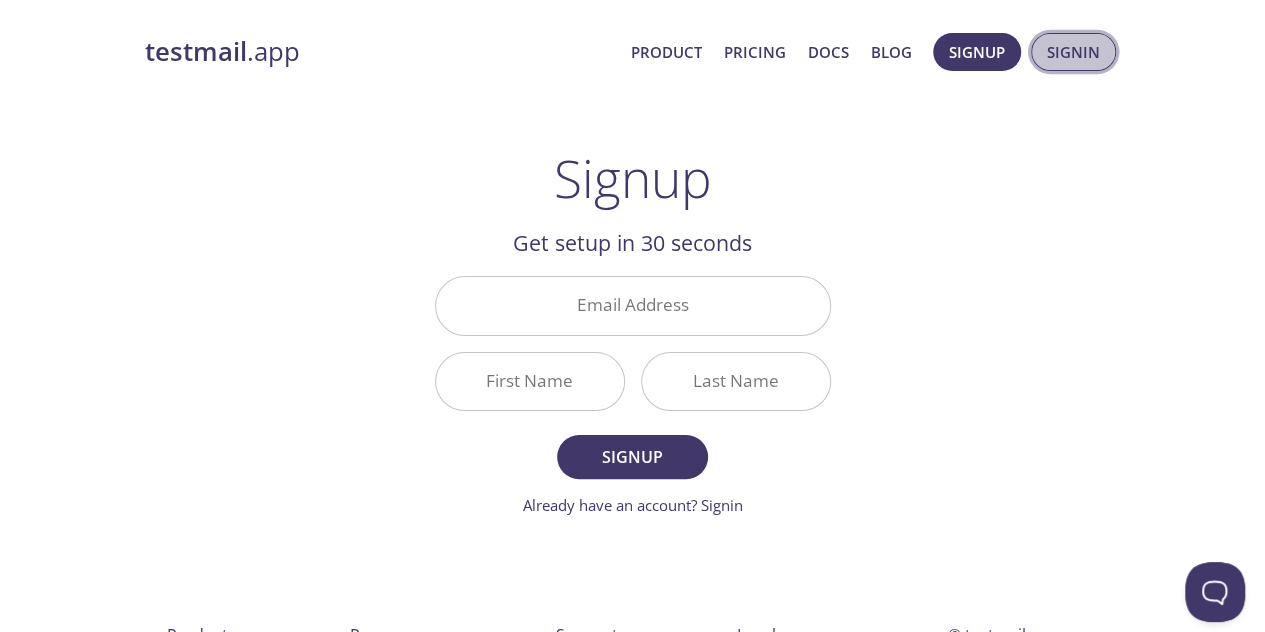 click on "Signin" at bounding box center (1073, 52) 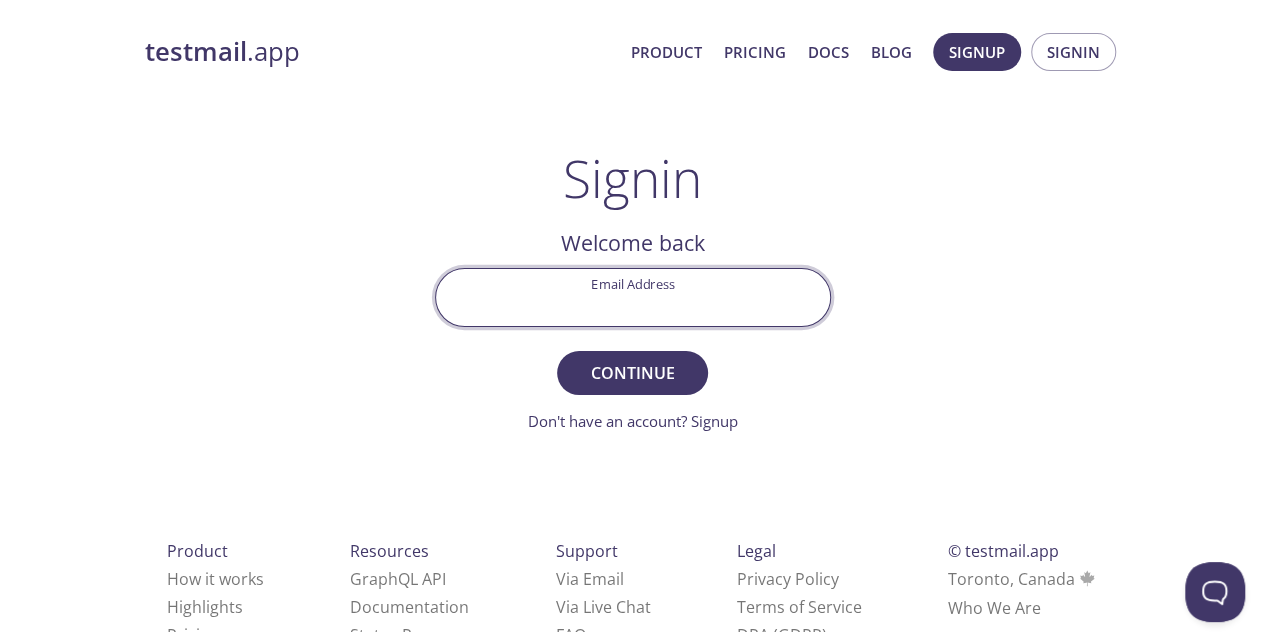 click on "Email Address" at bounding box center (633, 297) 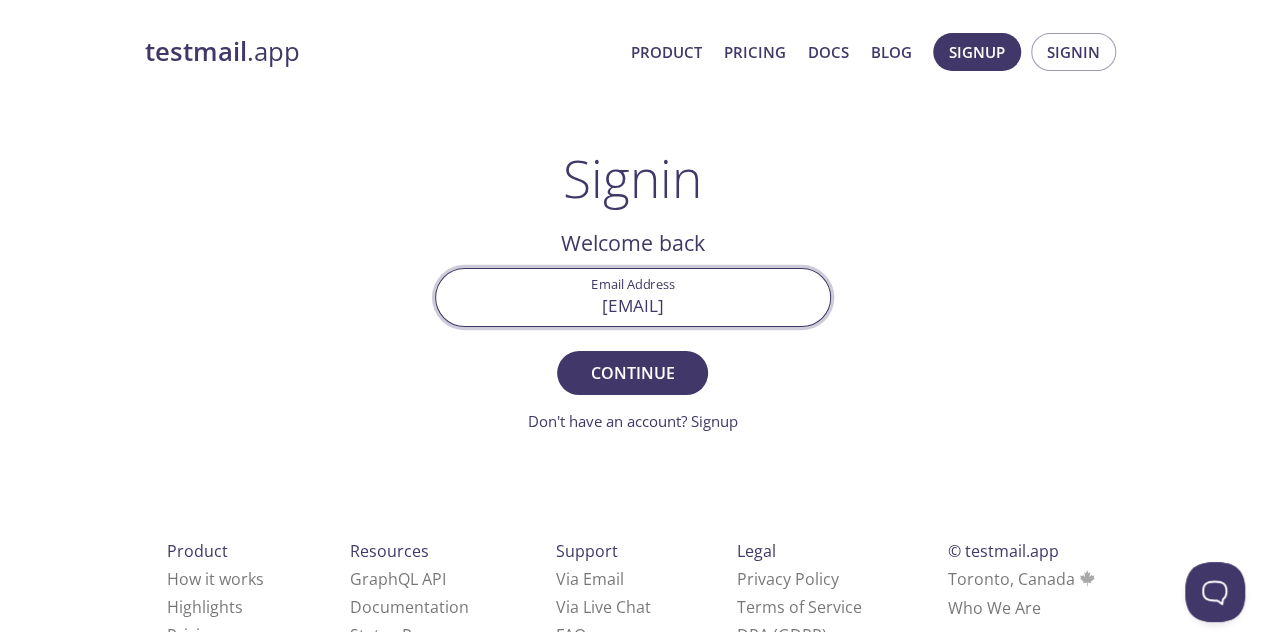 drag, startPoint x: 779, startPoint y: 307, endPoint x: 423, endPoint y: 311, distance: 356.02246 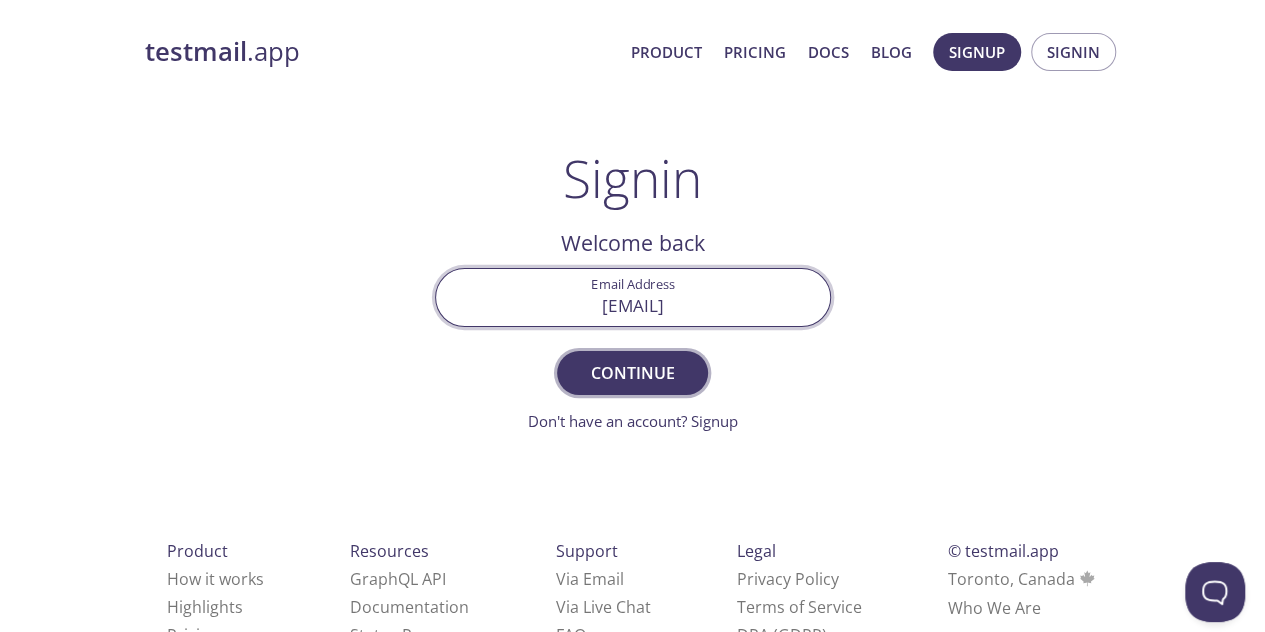 click on "Continue" at bounding box center [632, 373] 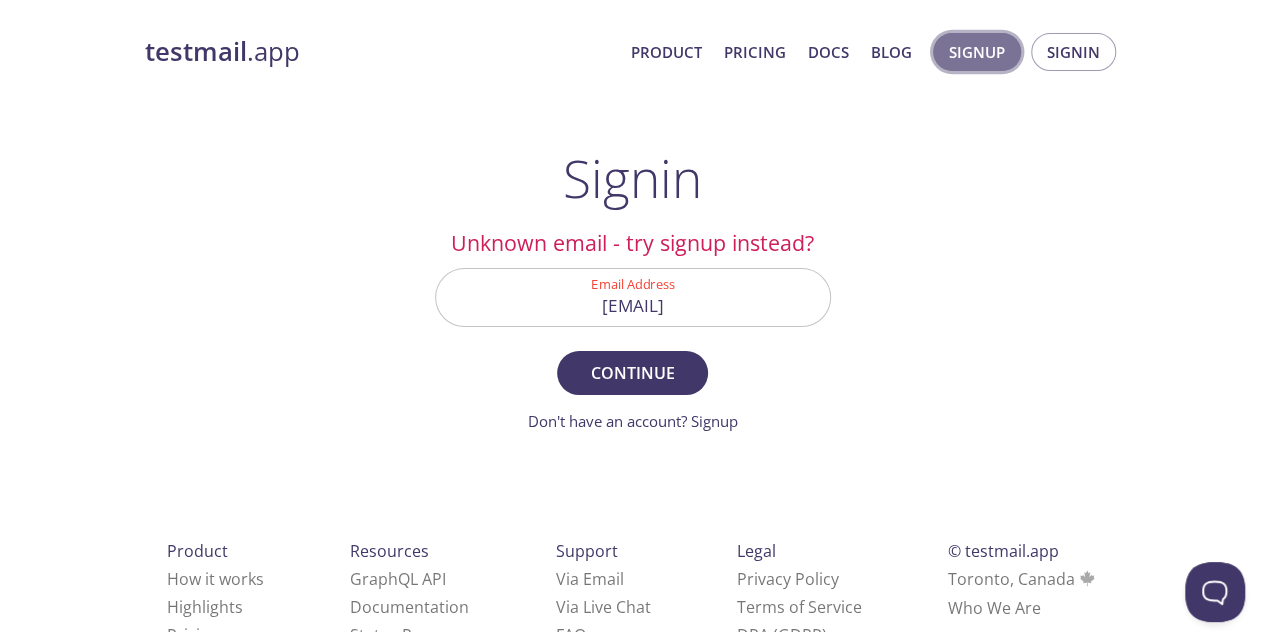 click on "Signup" at bounding box center (977, 52) 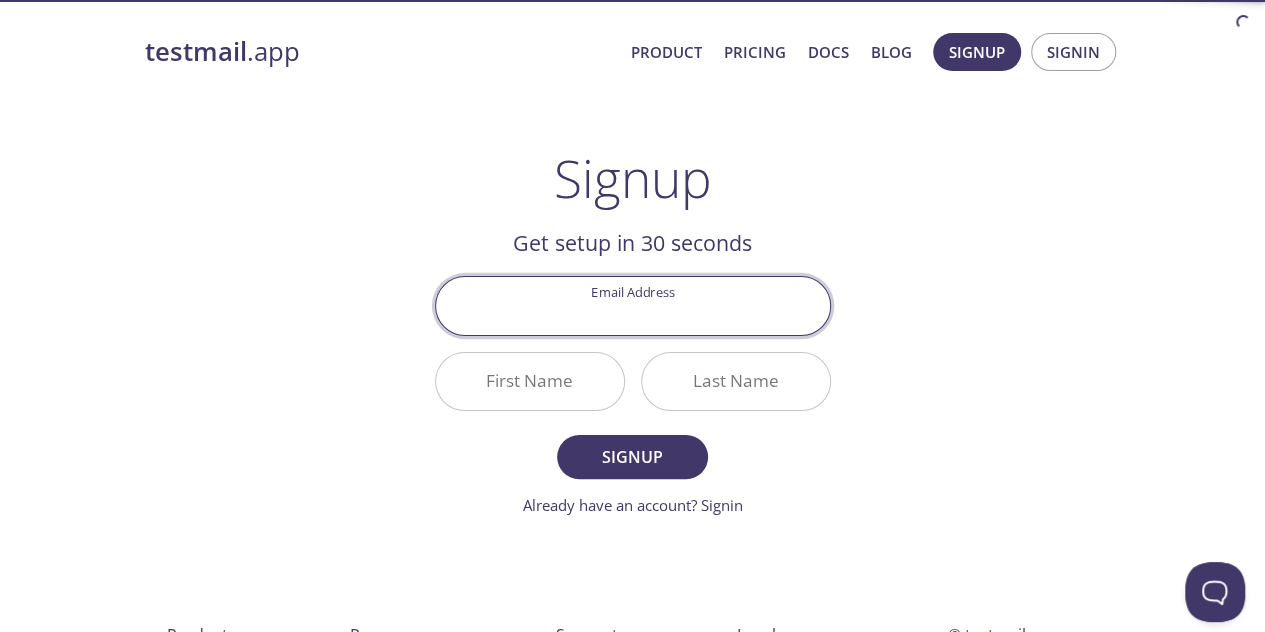 click on "Email Address" at bounding box center [633, 305] 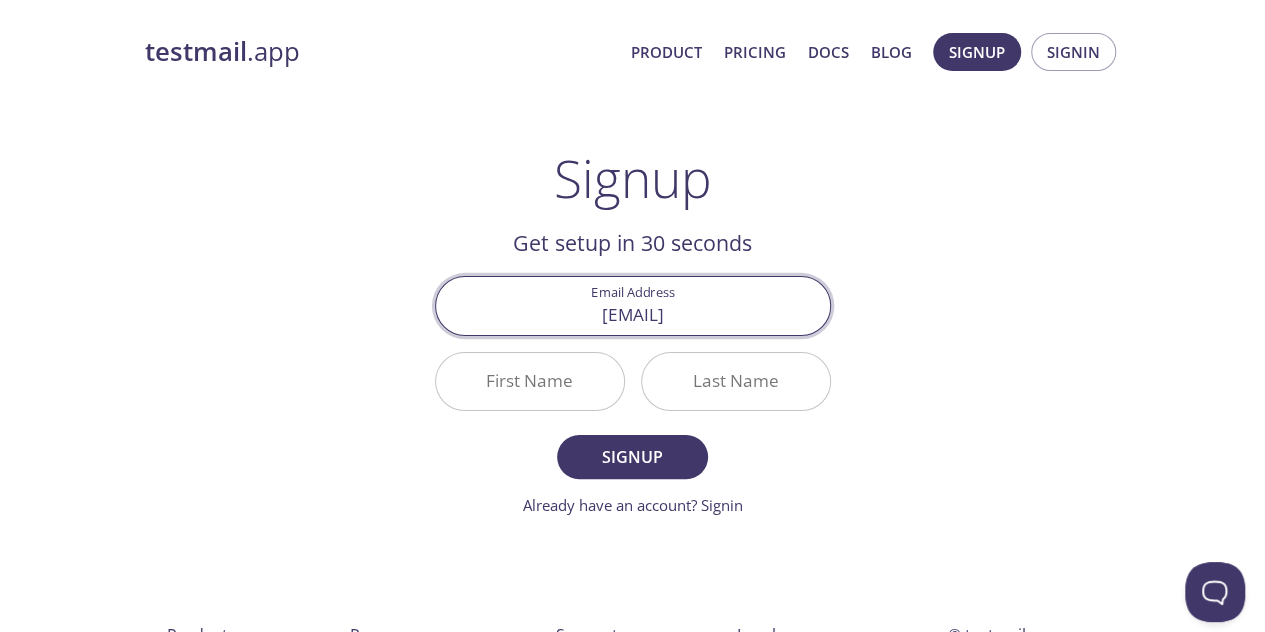 drag, startPoint x: 673, startPoint y: 316, endPoint x: 622, endPoint y: 319, distance: 51.088158 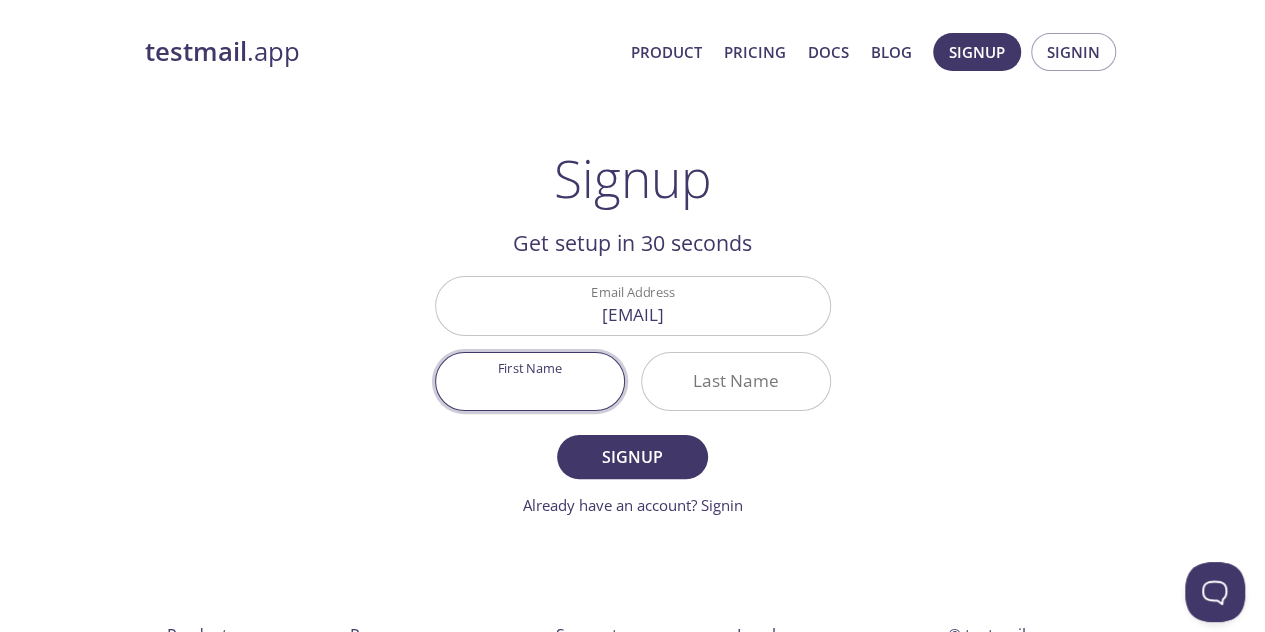 click on "First Name" at bounding box center [530, 381] 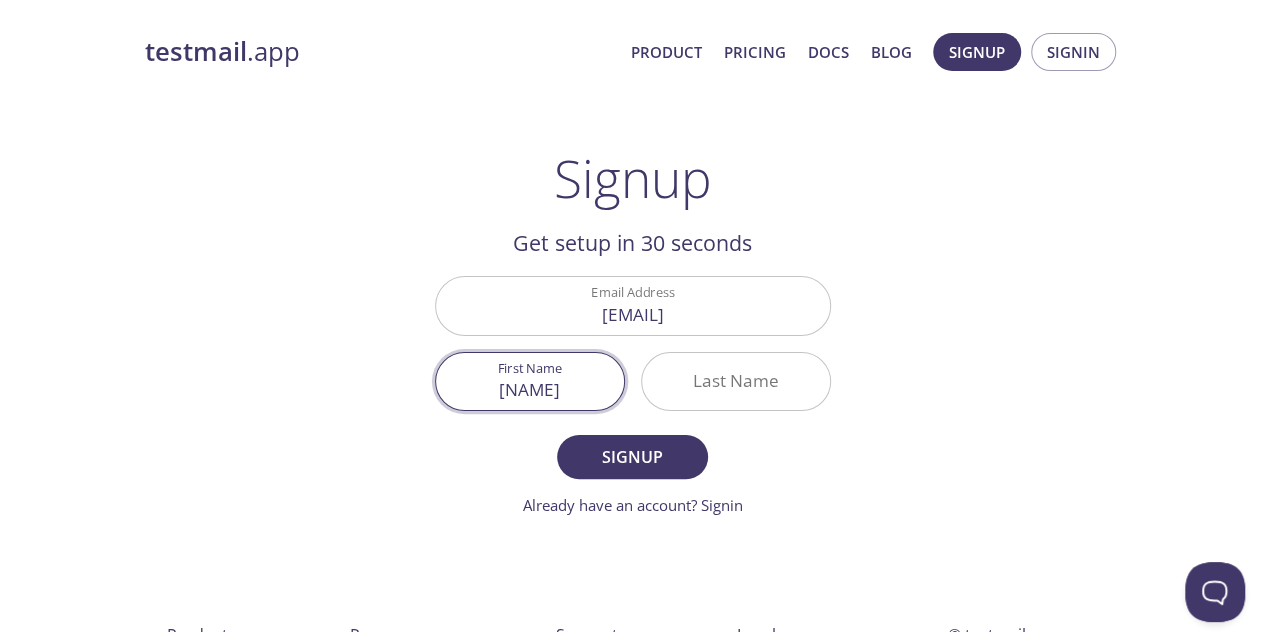 drag, startPoint x: 529, startPoint y: 391, endPoint x: 299, endPoint y: 391, distance: 230 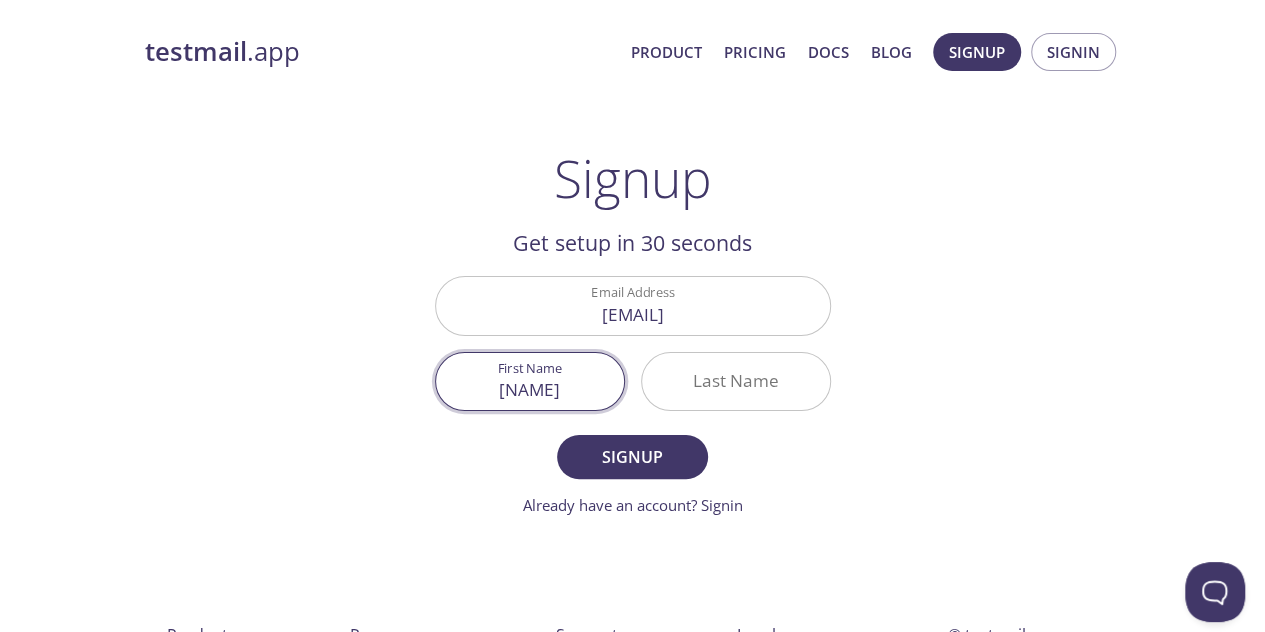 type on "[NAME]" 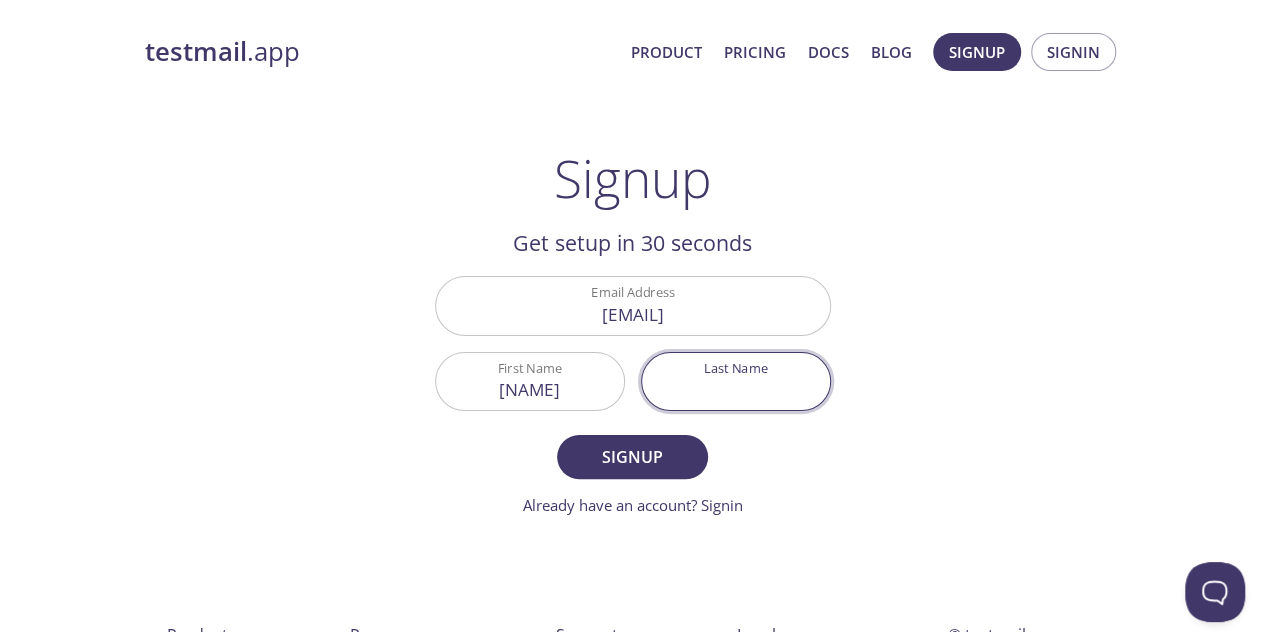 type on "k" 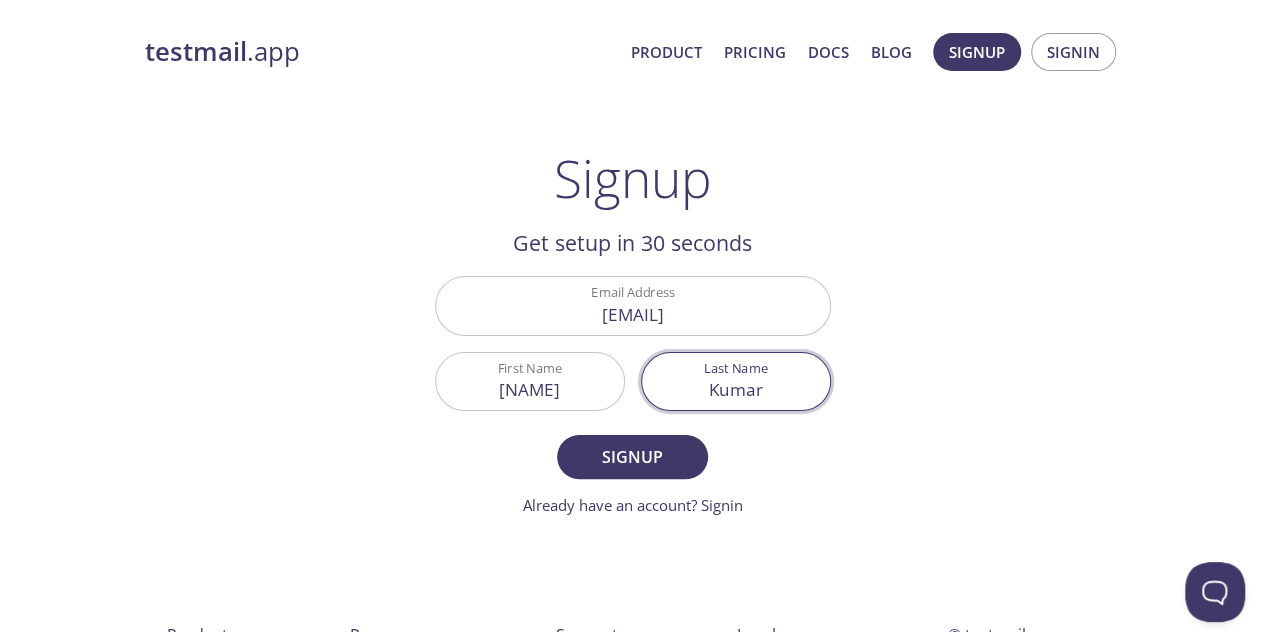 type on "Kumar" 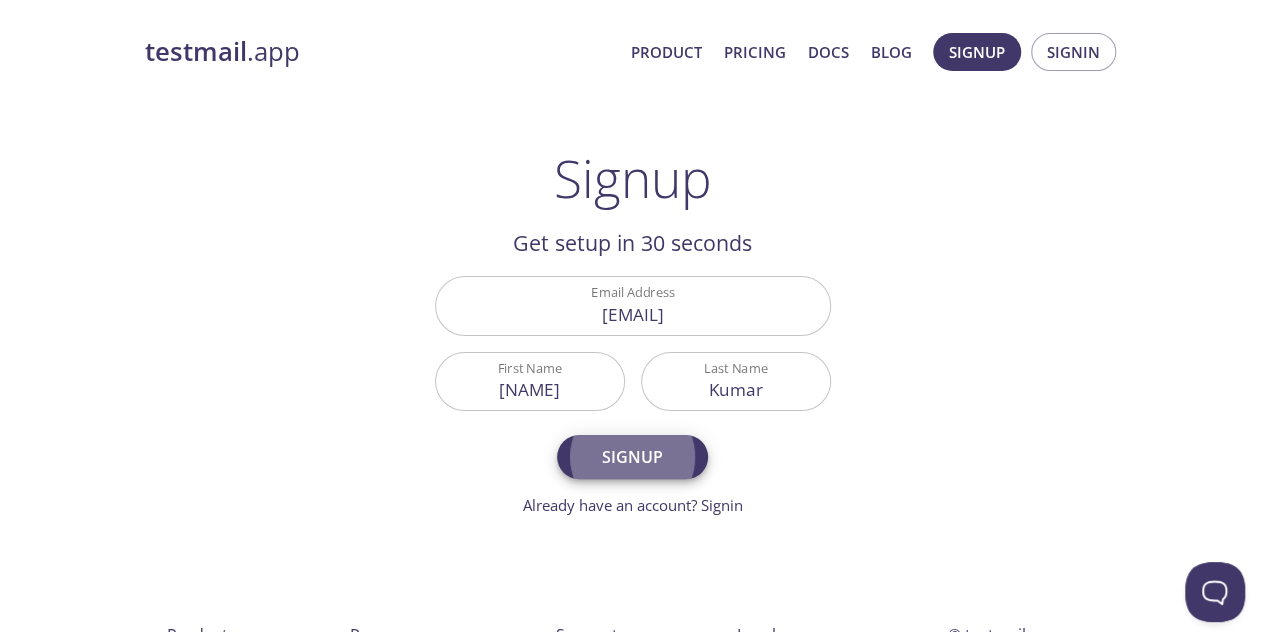 type 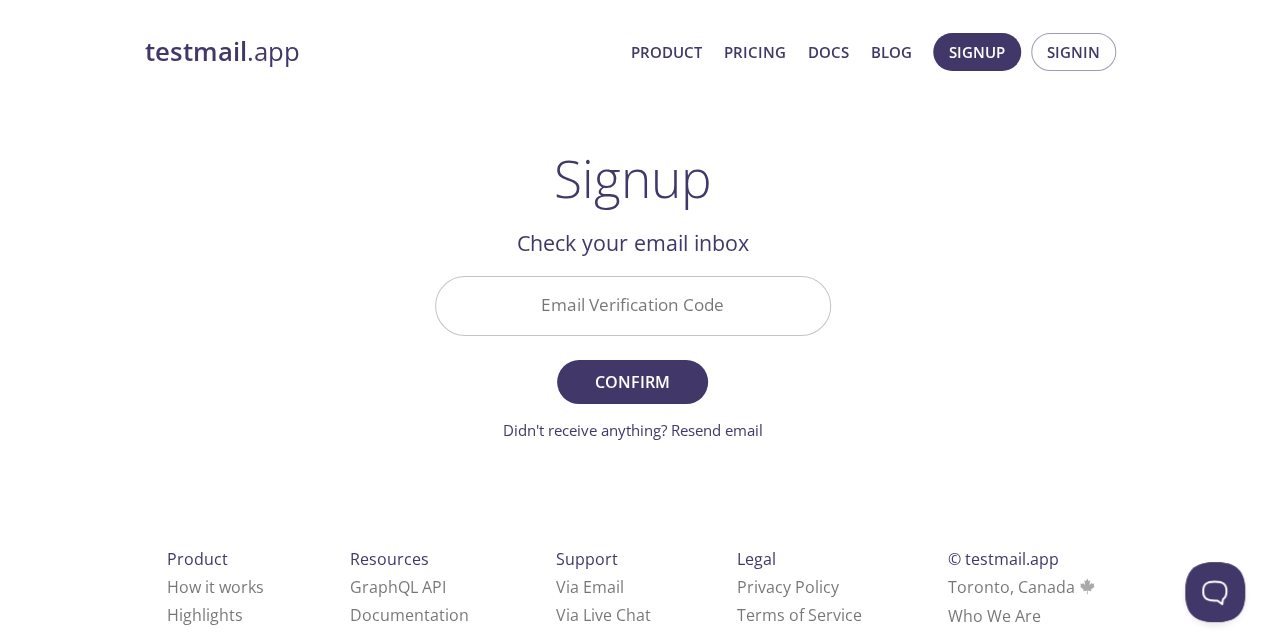 click on "Email Verification Code" at bounding box center [633, 305] 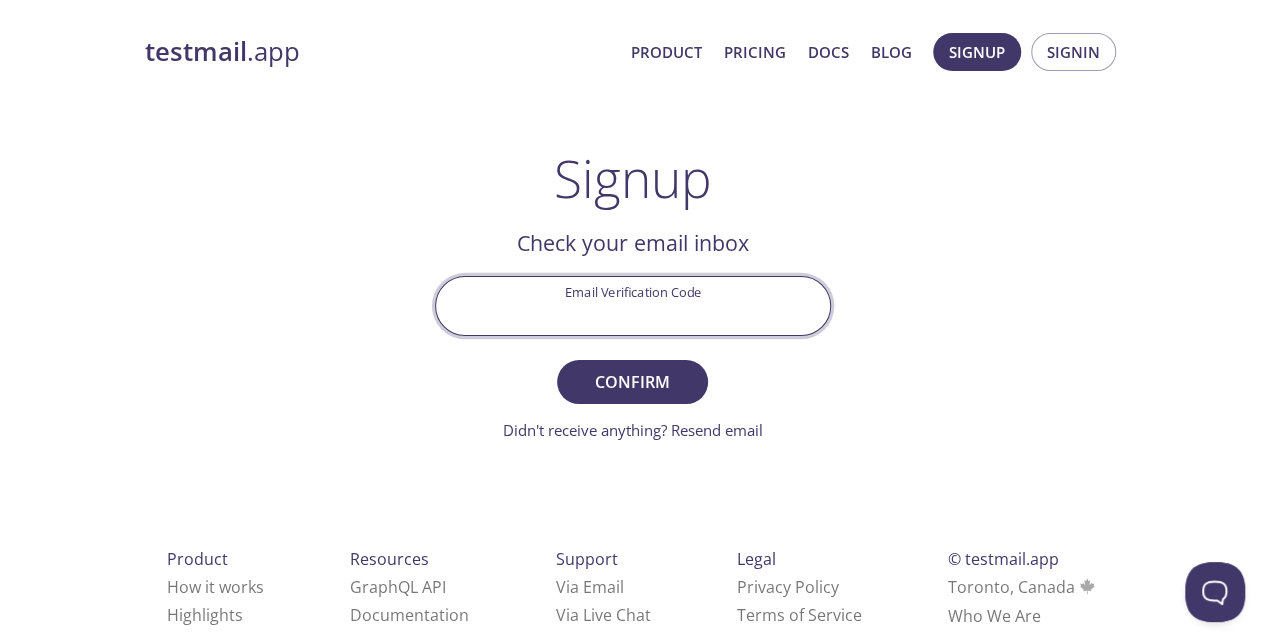 paste on "NE4K5PP" 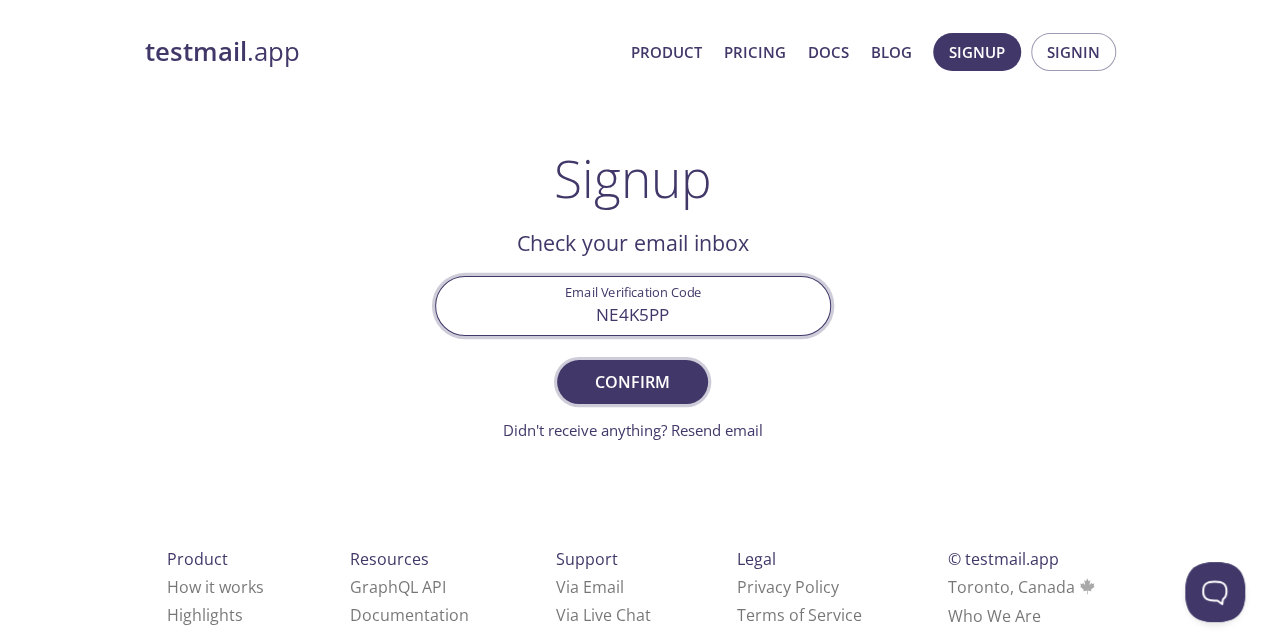 type on "NE4K5PP" 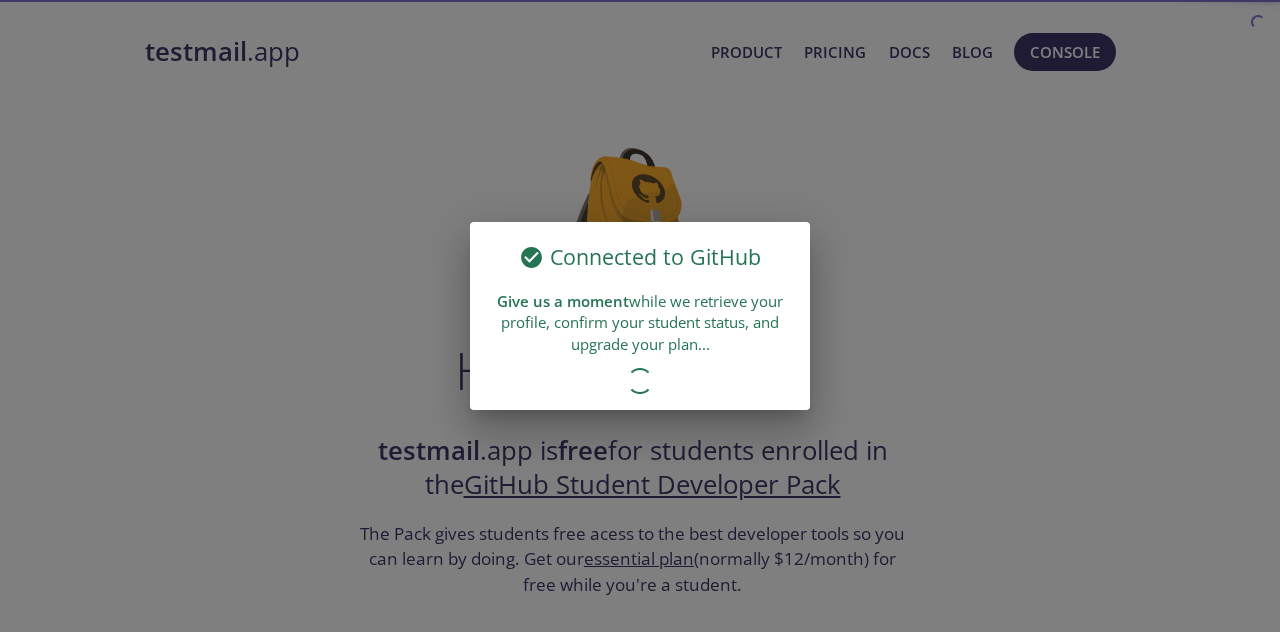 scroll, scrollTop: 0, scrollLeft: 0, axis: both 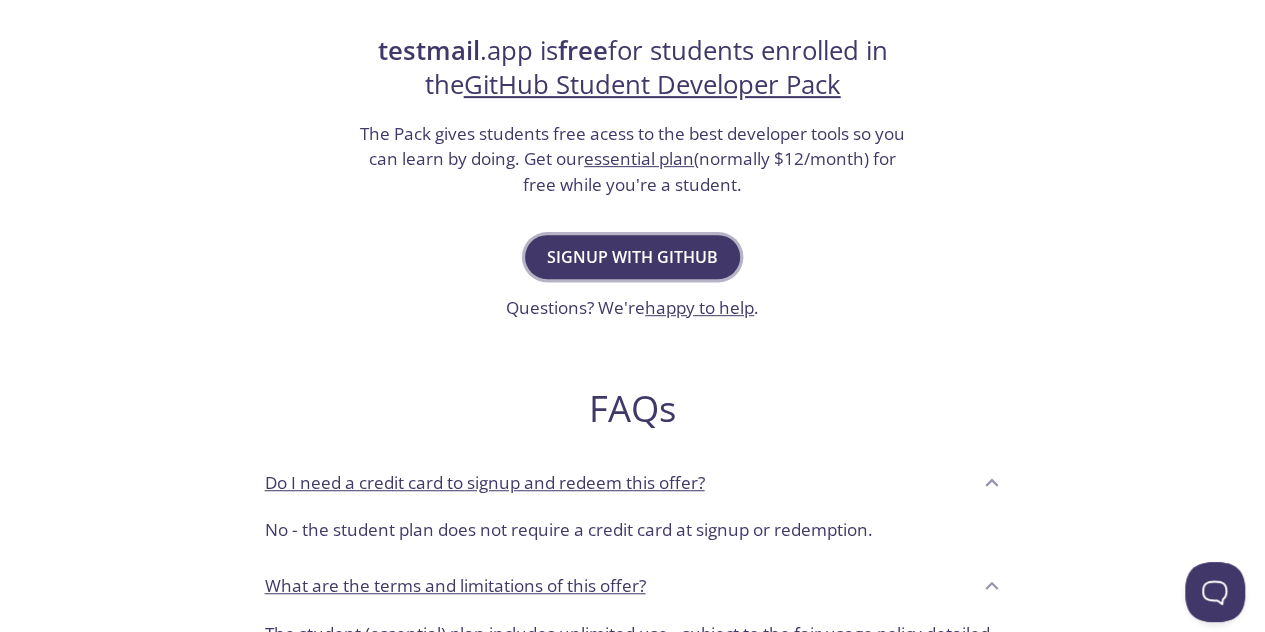 click on "Signup with GitHub" at bounding box center (632, 257) 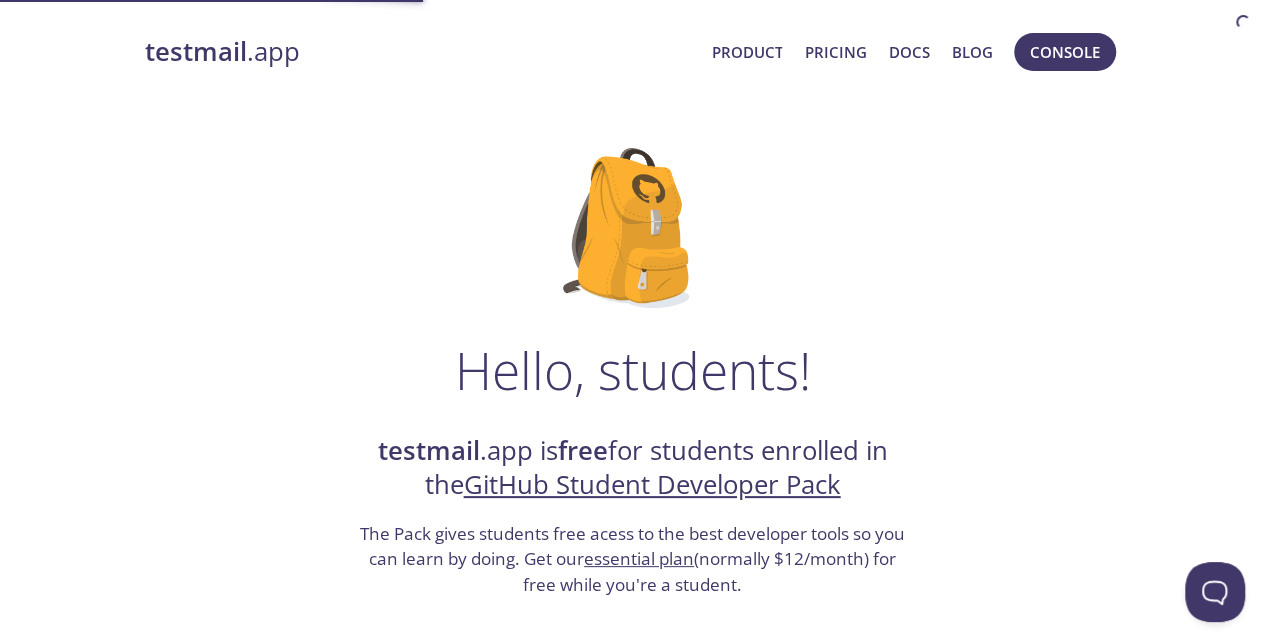 scroll, scrollTop: 241, scrollLeft: 0, axis: vertical 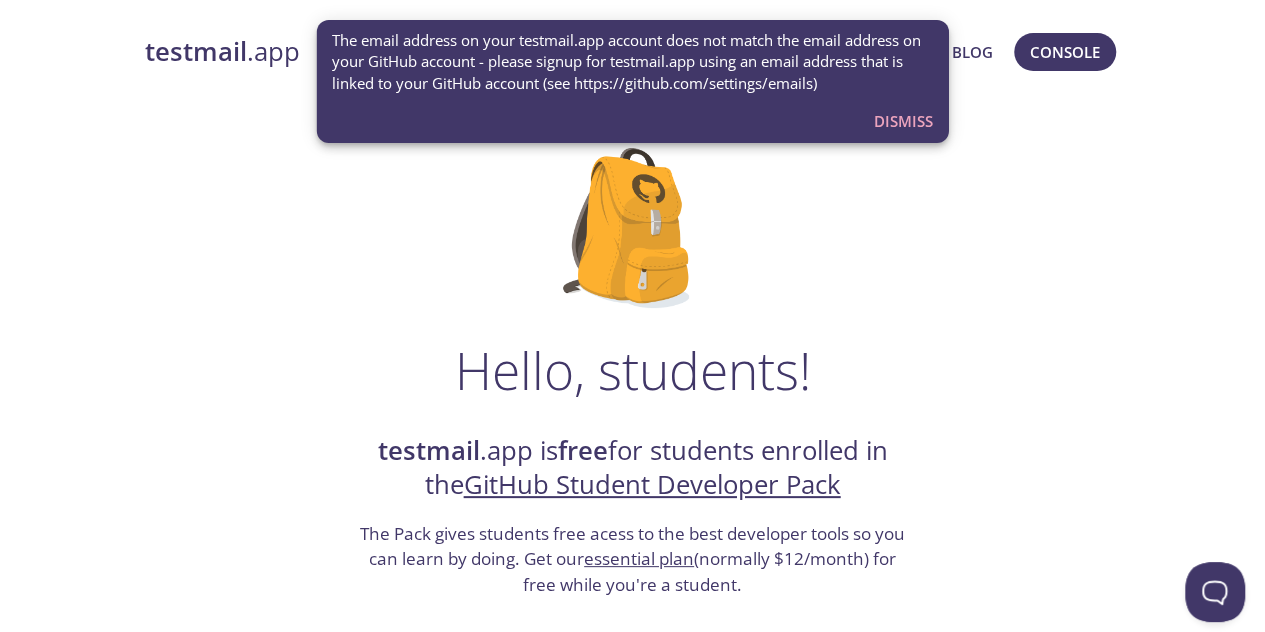 click on "Dismiss" at bounding box center [903, 121] 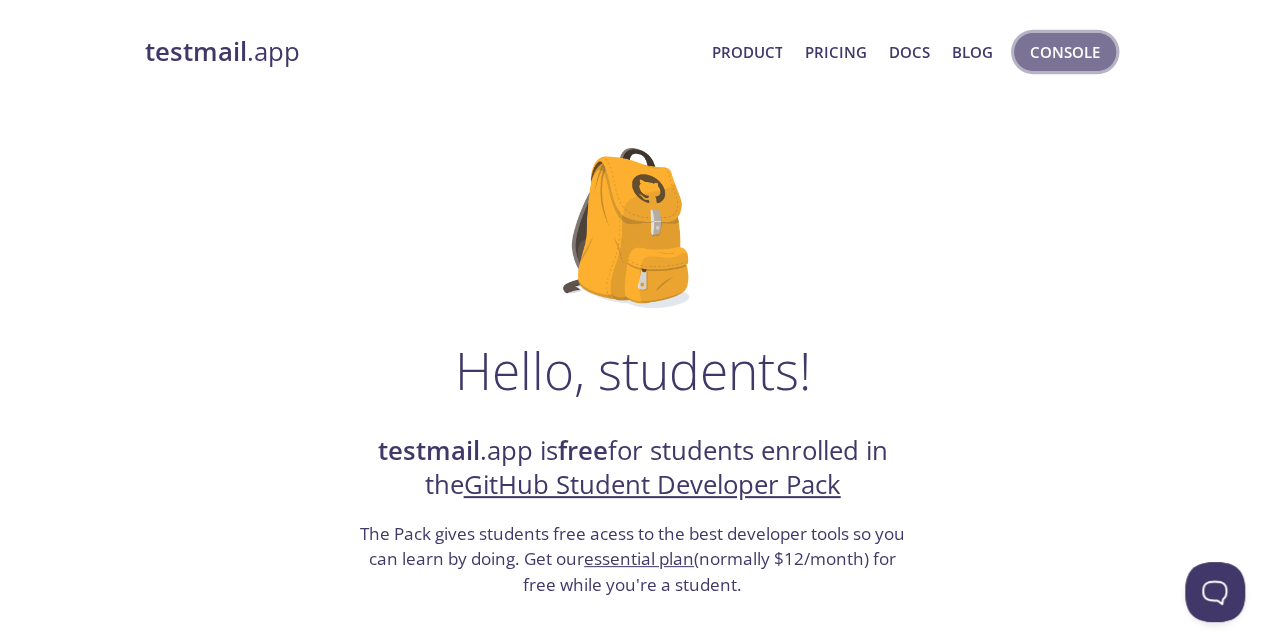 click on "Console" at bounding box center (1065, 52) 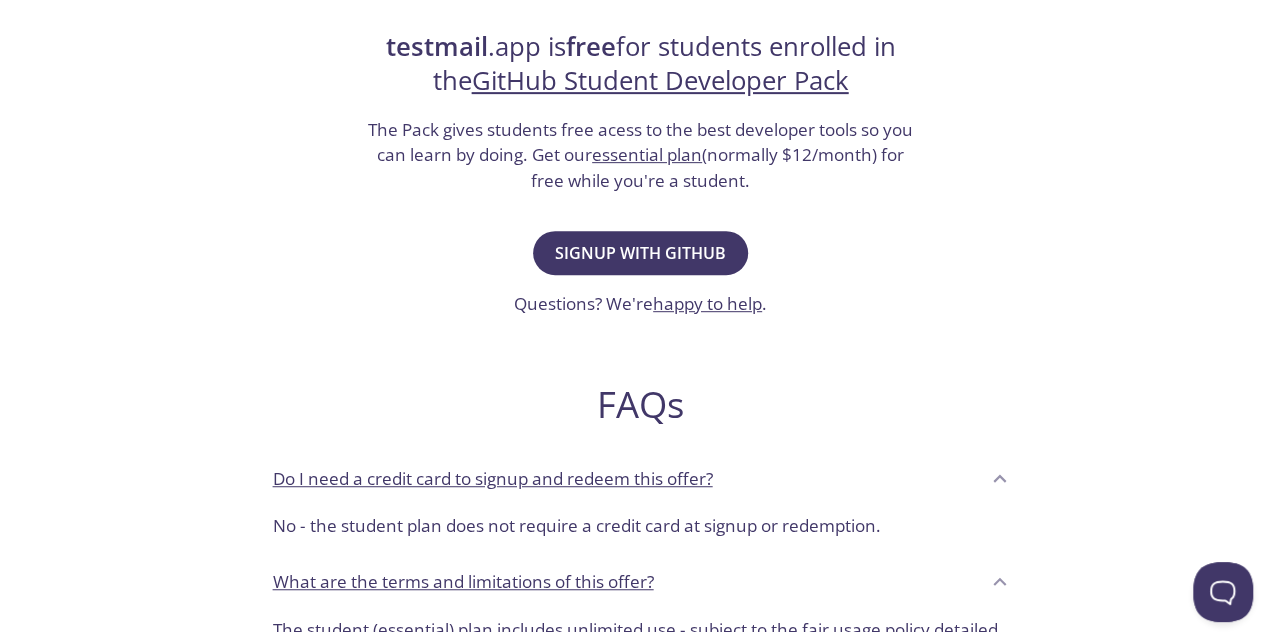 scroll, scrollTop: 0, scrollLeft: 0, axis: both 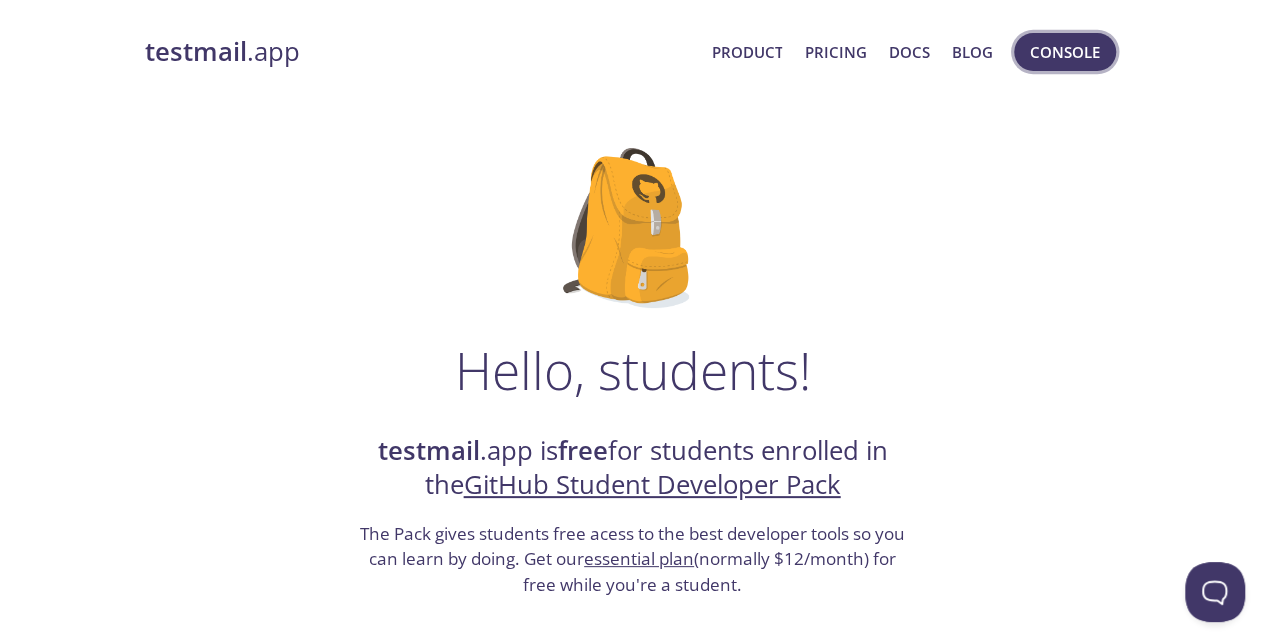 click on "Console" at bounding box center (1065, 52) 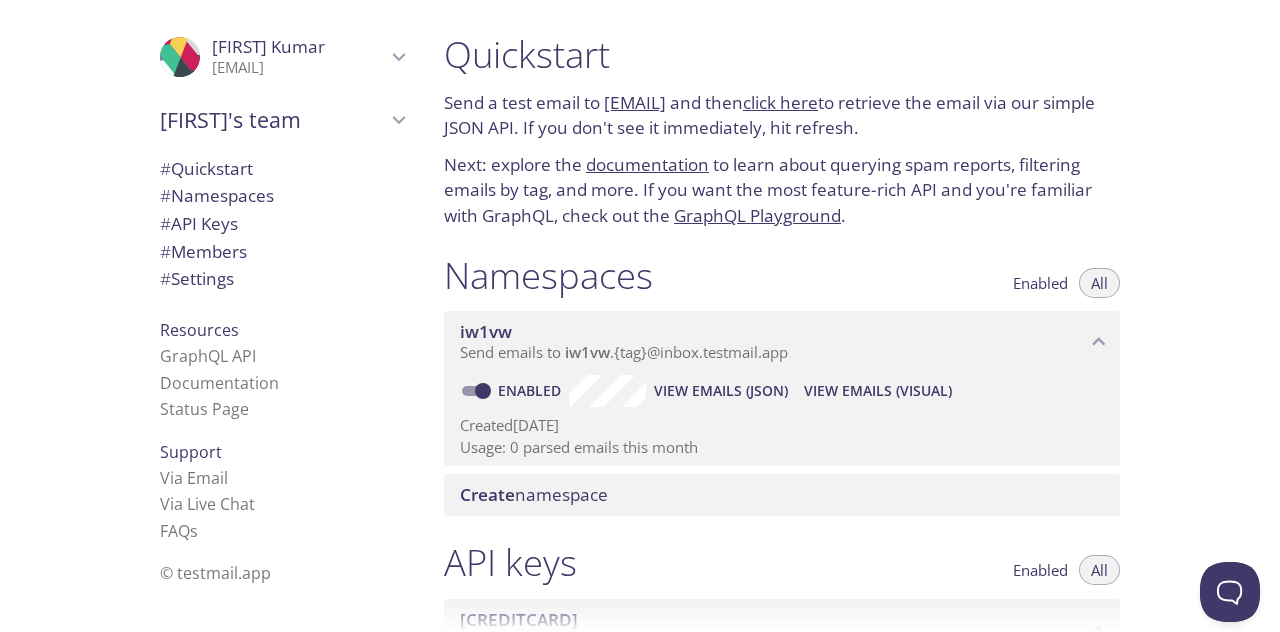click on "#  Settings" at bounding box center (197, 278) 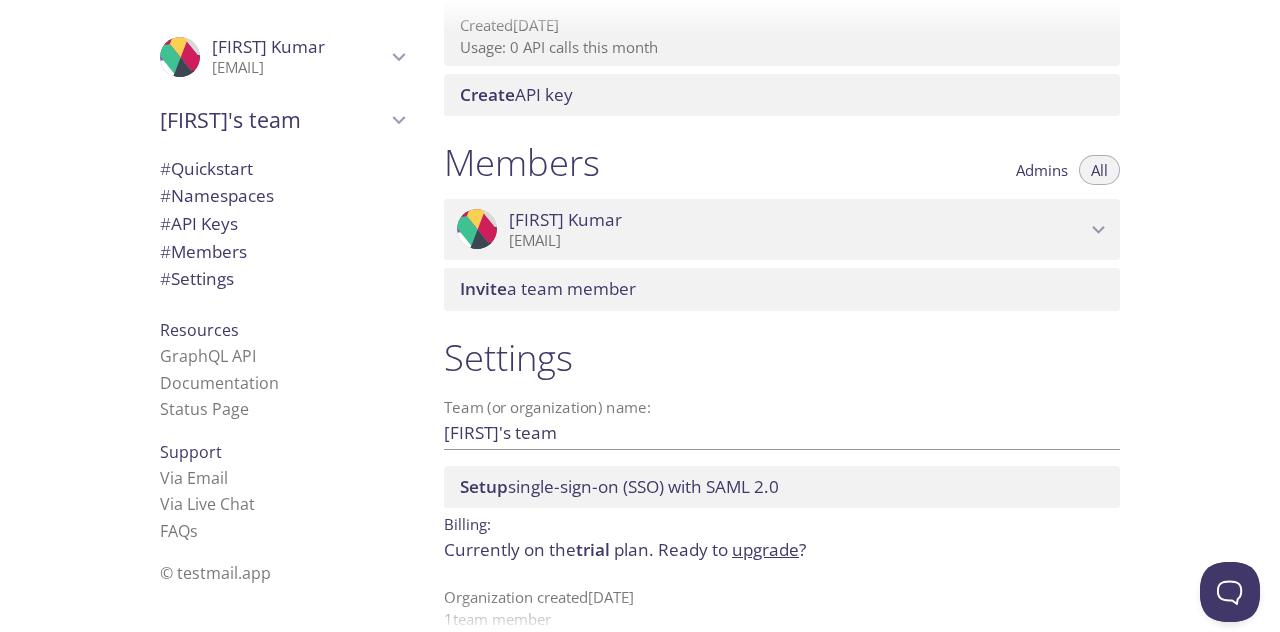 scroll, scrollTop: 790, scrollLeft: 0, axis: vertical 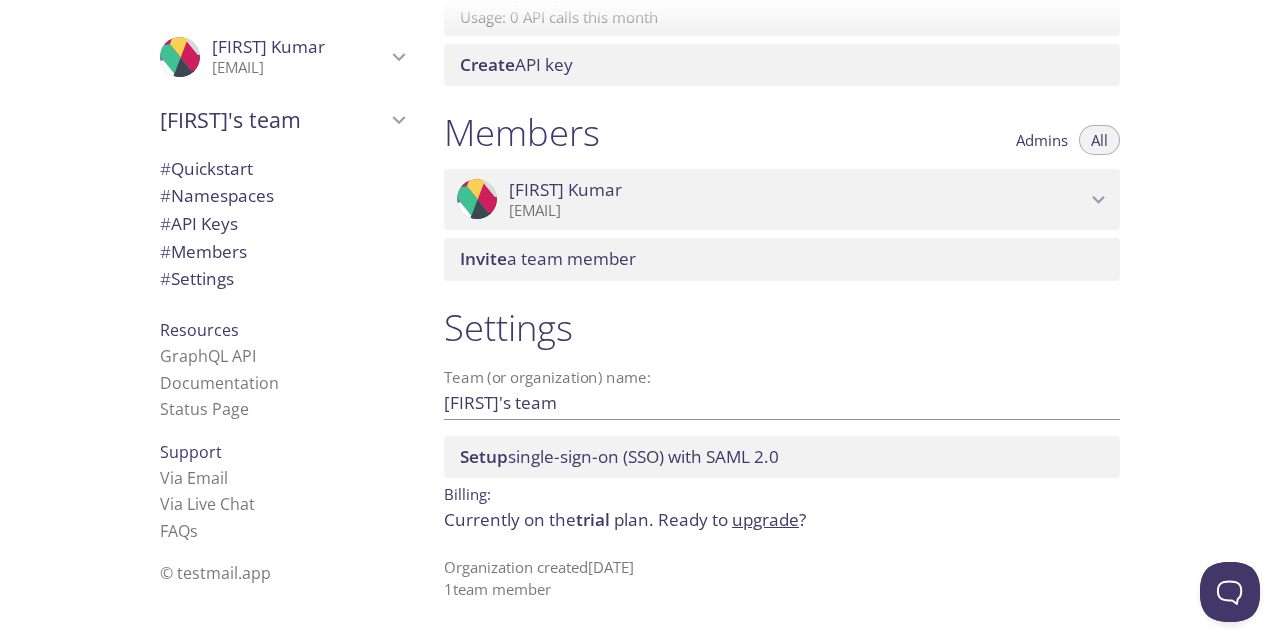 click on "#  Quickstart" at bounding box center [206, 168] 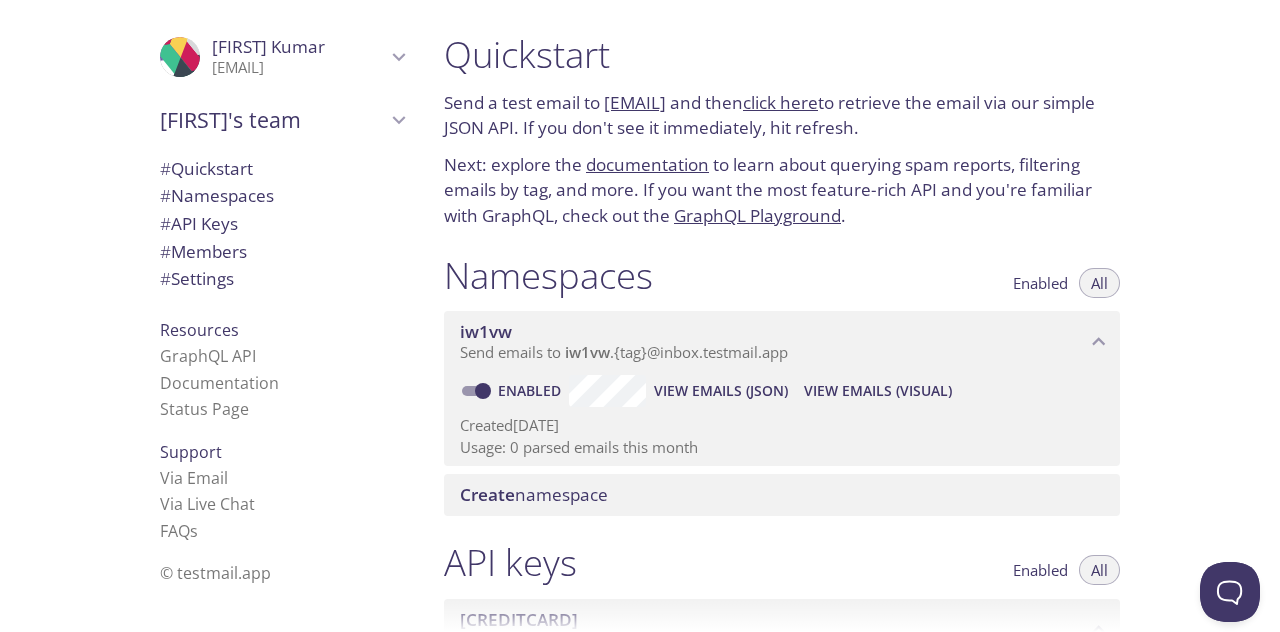 scroll, scrollTop: 0, scrollLeft: 0, axis: both 